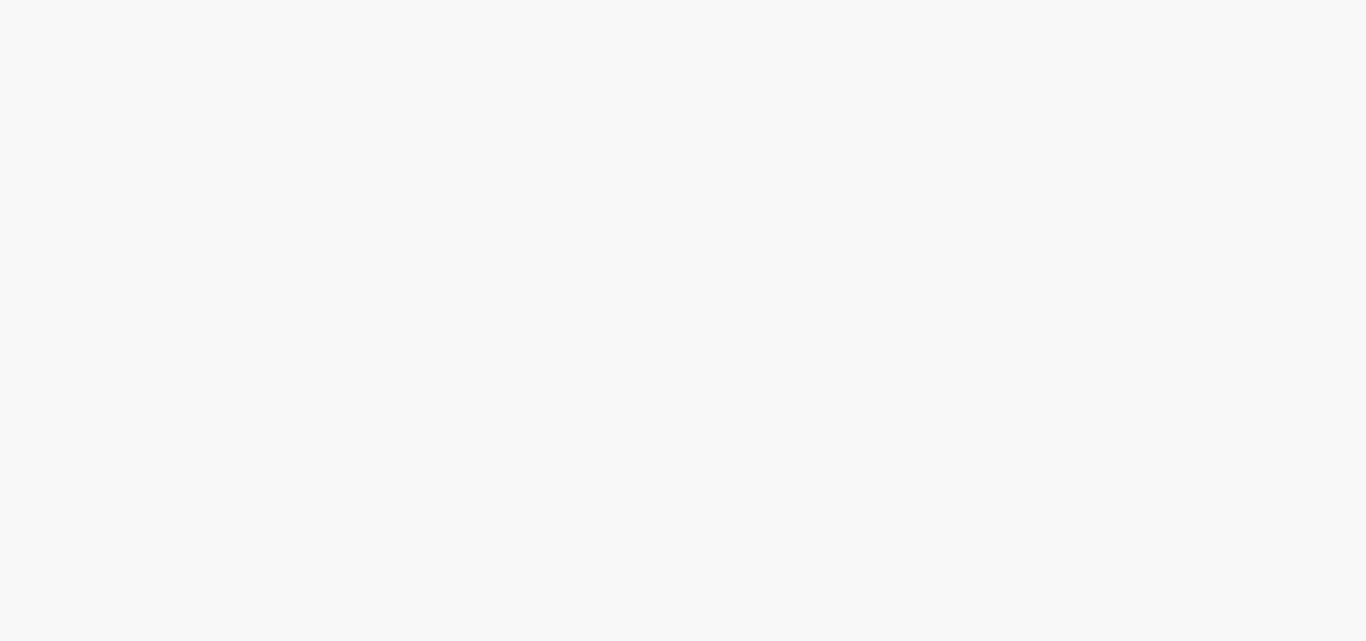 scroll, scrollTop: 0, scrollLeft: 0, axis: both 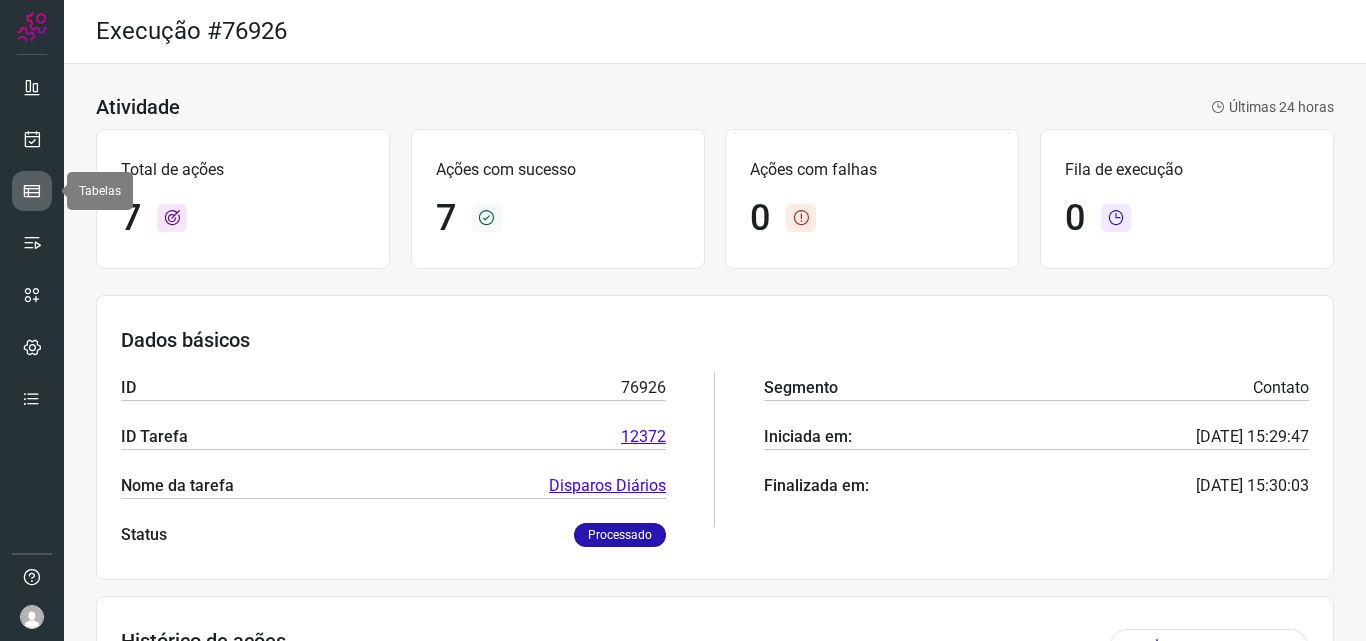 click at bounding box center [32, 191] 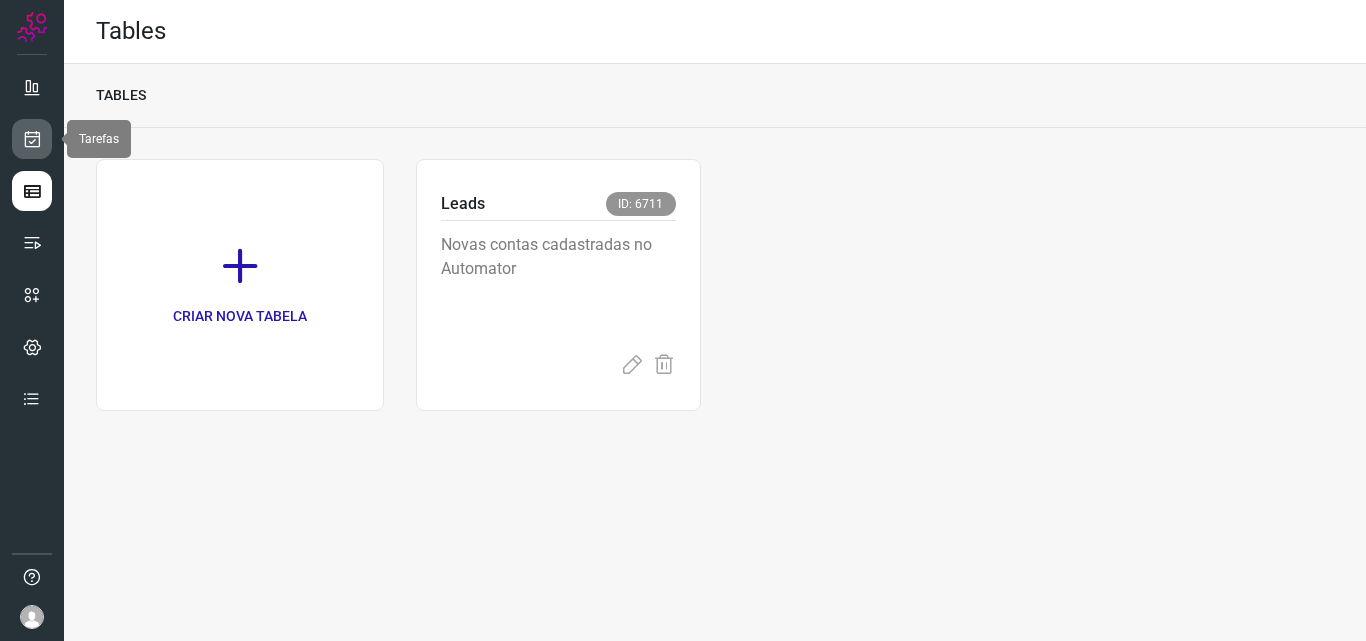 click at bounding box center [32, 139] 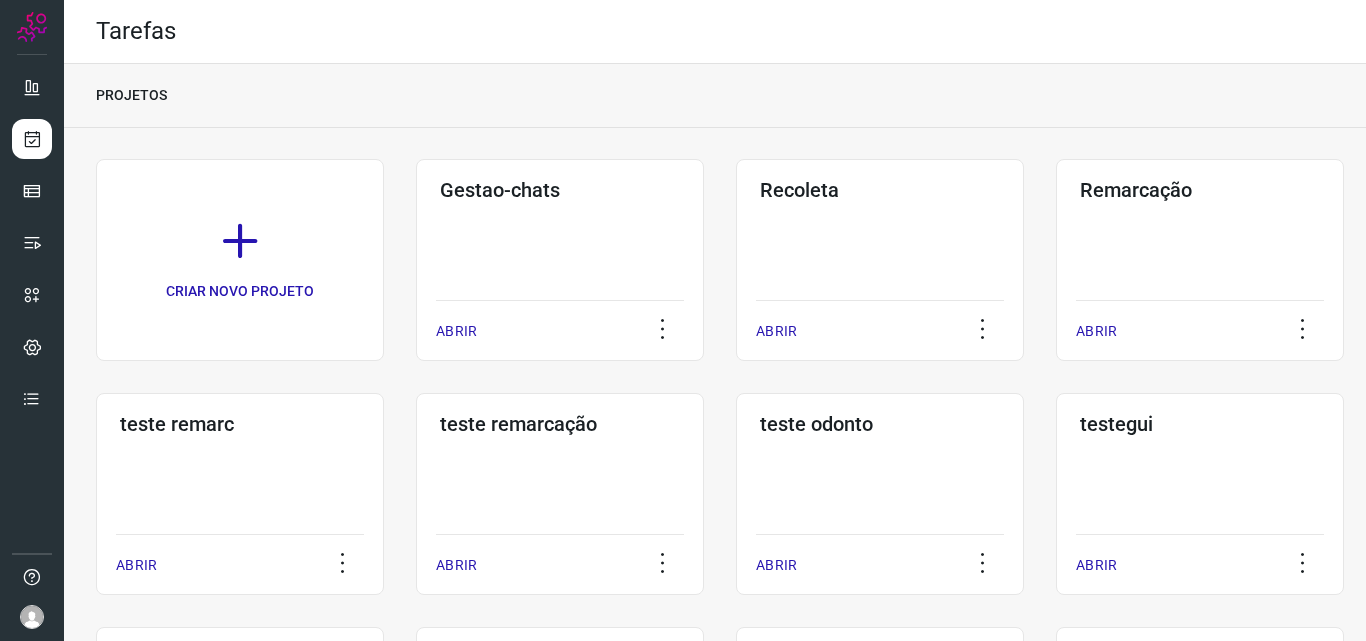 click on "ABRIR" at bounding box center [1200, 325] 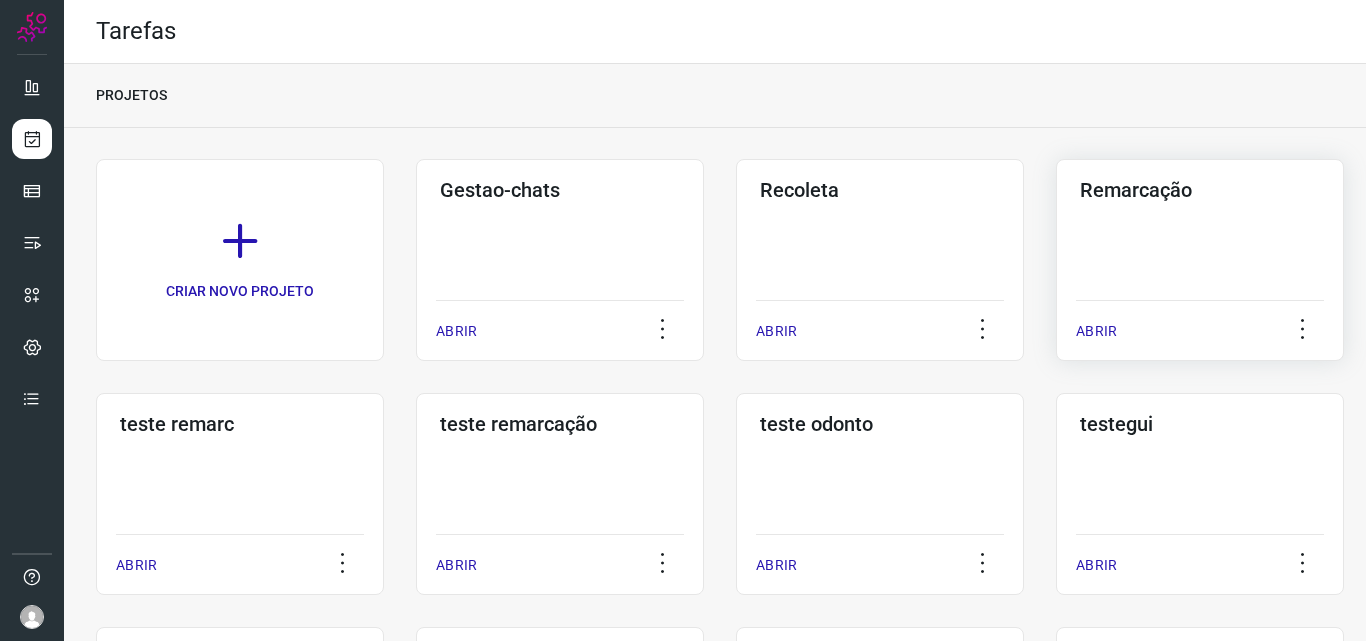 click on "Remarcação  ABRIR" 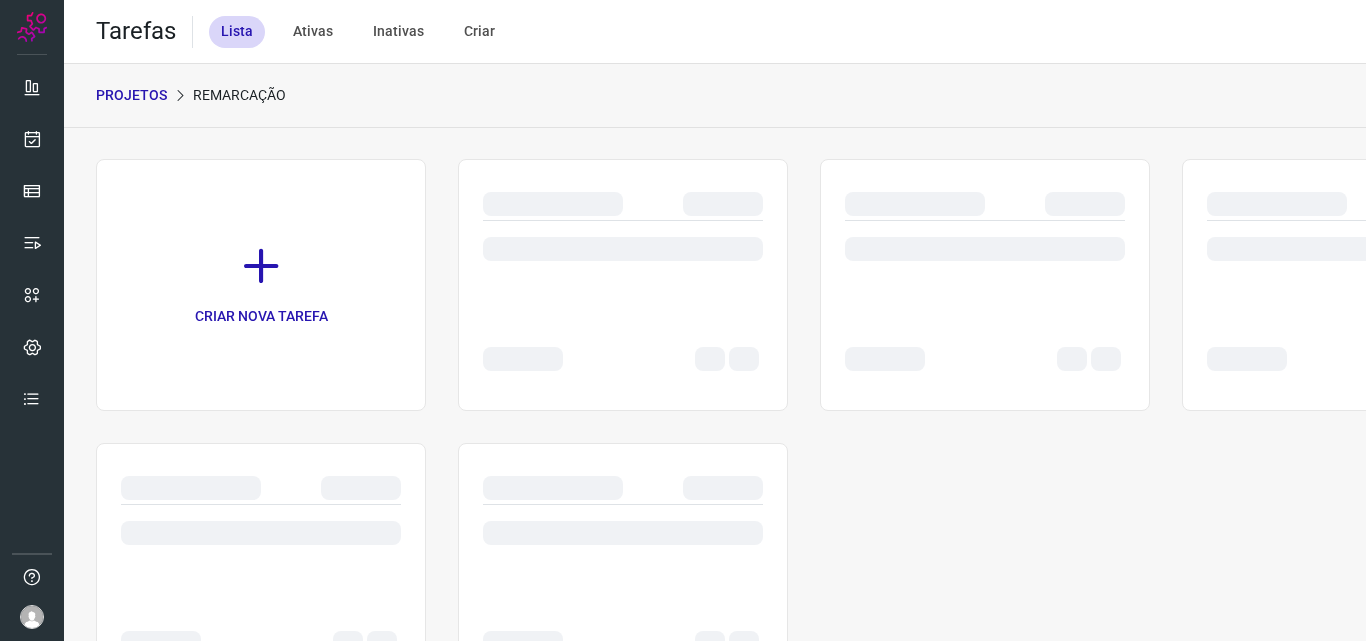 click at bounding box center (985, 260) 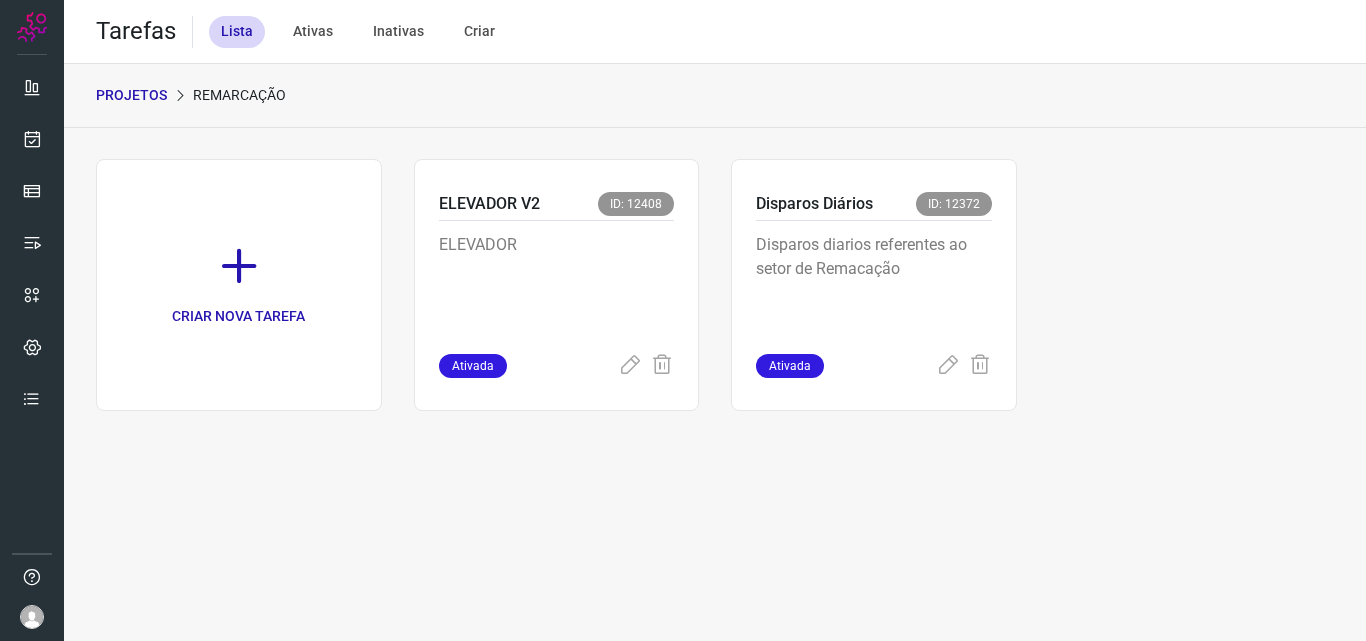 click on "CRIAR NOVA TAREFA ELEVADOR V2 ID: 12408 ELEVADOR Ativada Disparos Diários ID: 12372 Disparos diarios referentes ao setor de Remacação Ativada" at bounding box center [715, 285] 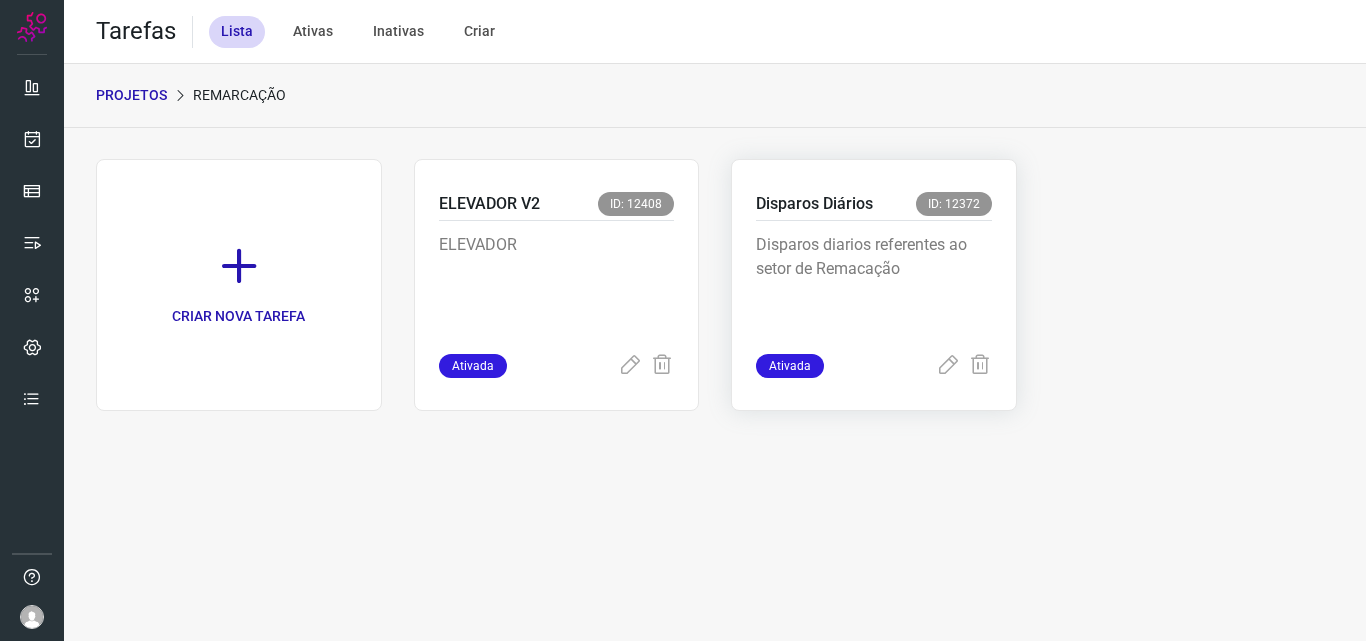 click on "Disparos diarios referentes ao setor de Remacação" at bounding box center (874, 283) 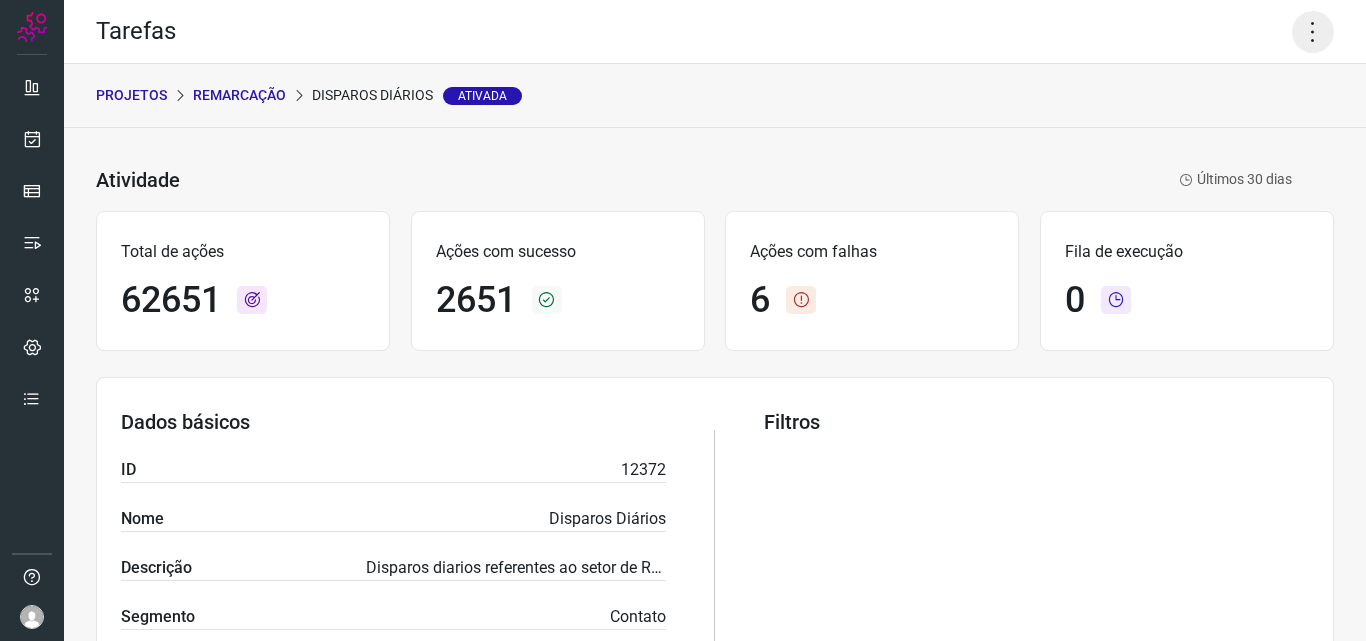 click 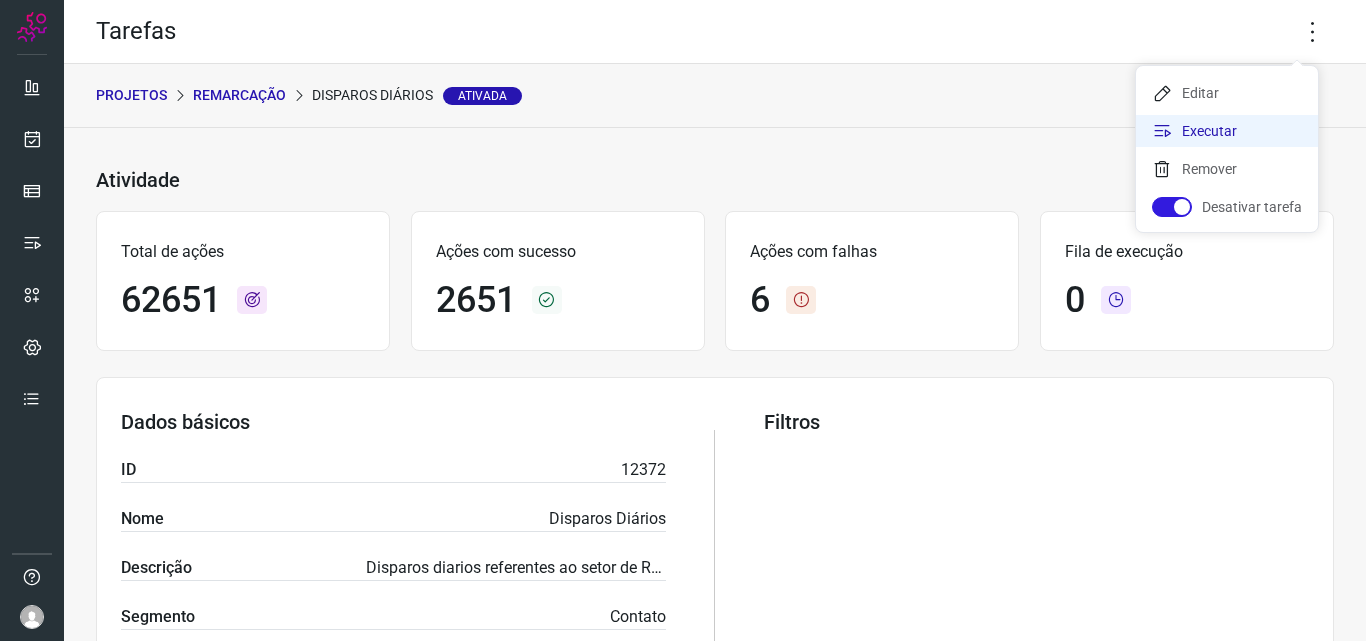 click on "Executar" 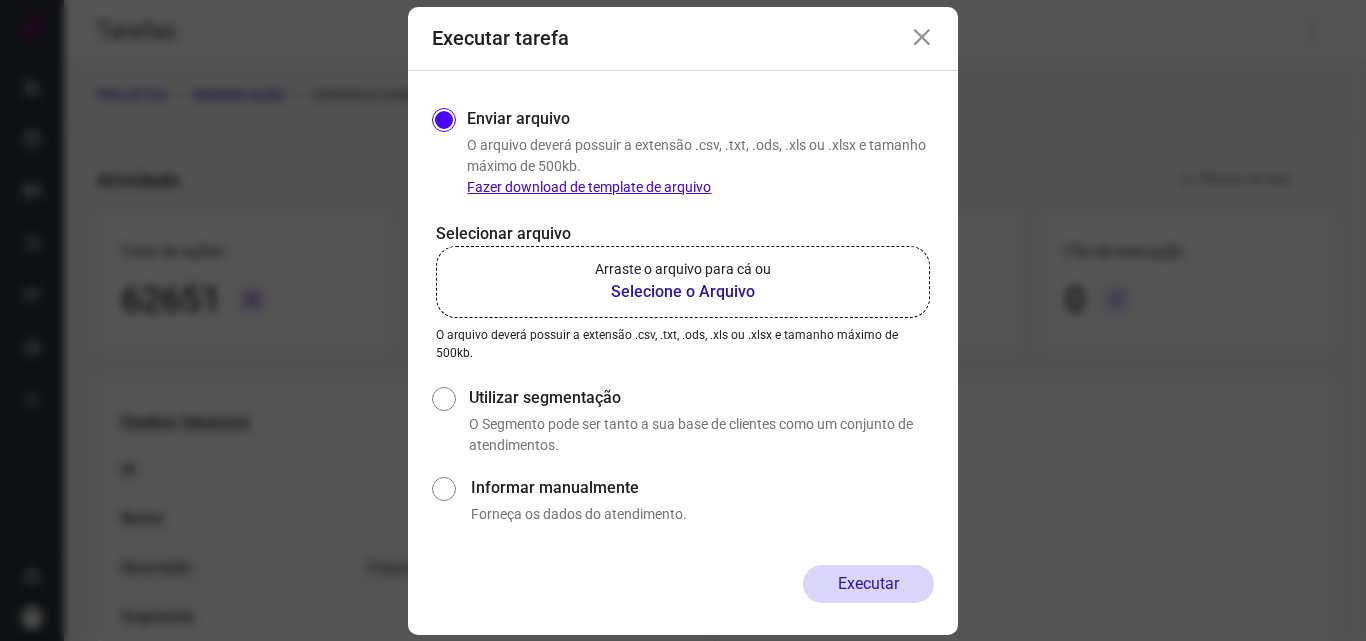 click on "Arraste o arquivo para cá ou Selecione o Arquivo" 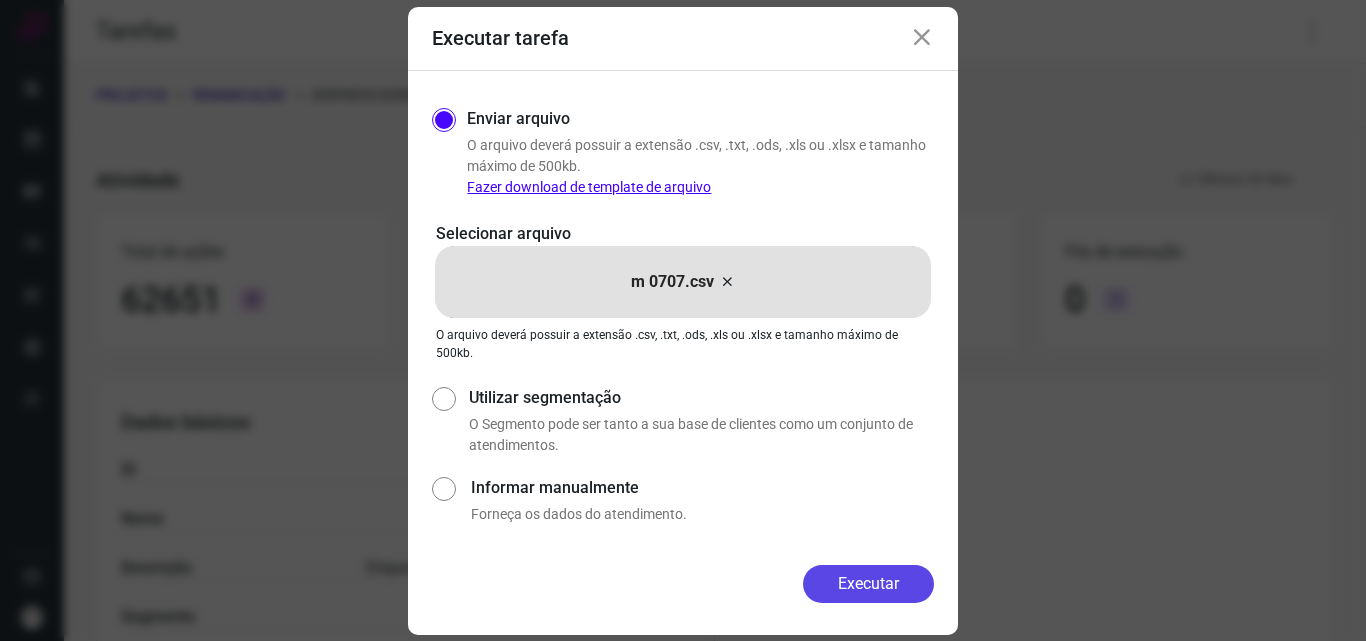 click on "Executar" at bounding box center (868, 584) 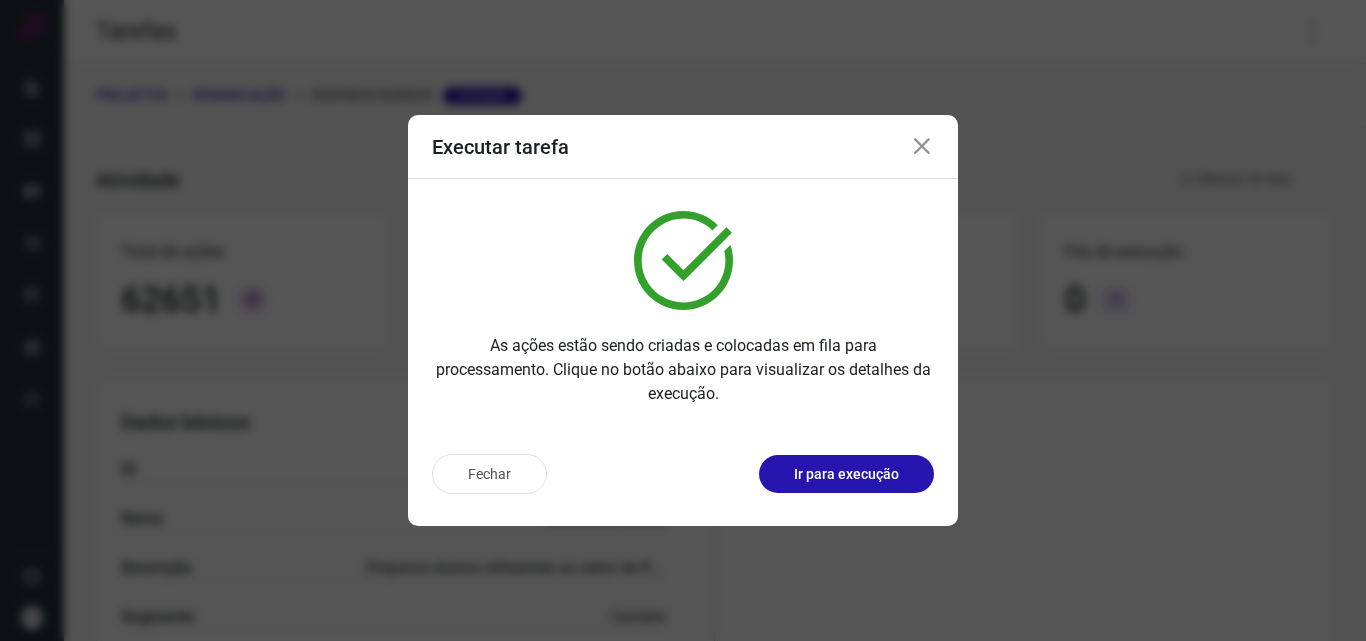 click on "Ir para execução" at bounding box center [846, 474] 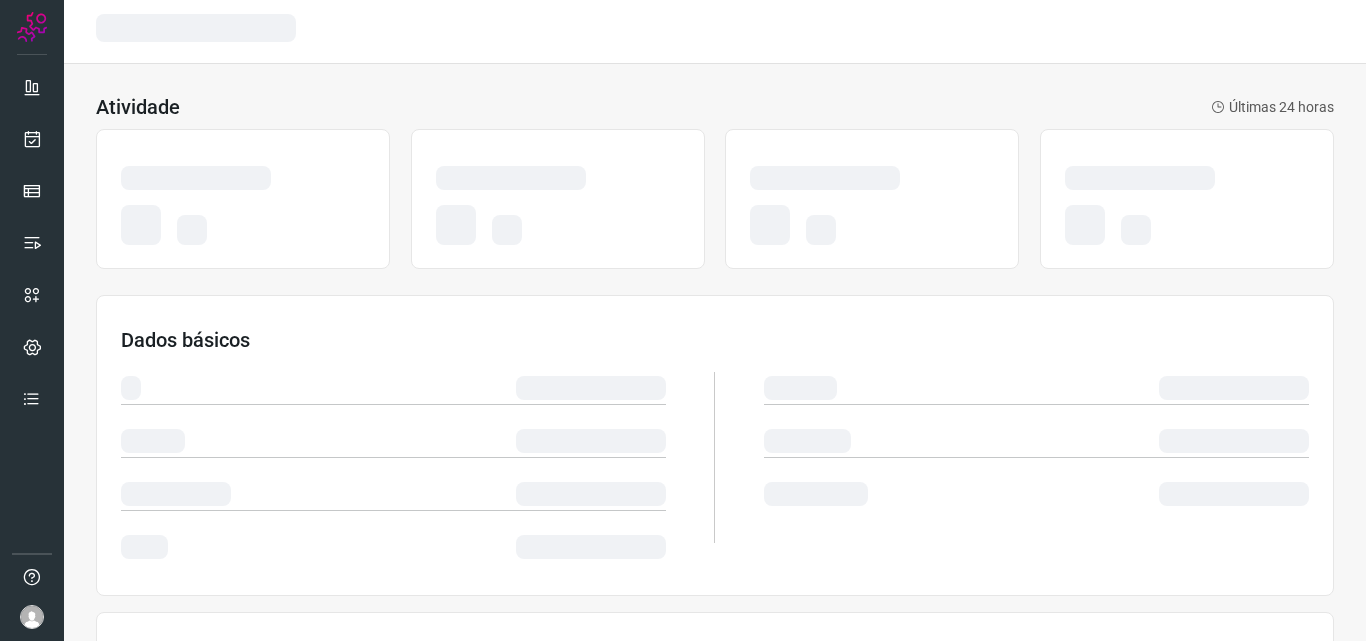 scroll, scrollTop: 0, scrollLeft: 0, axis: both 